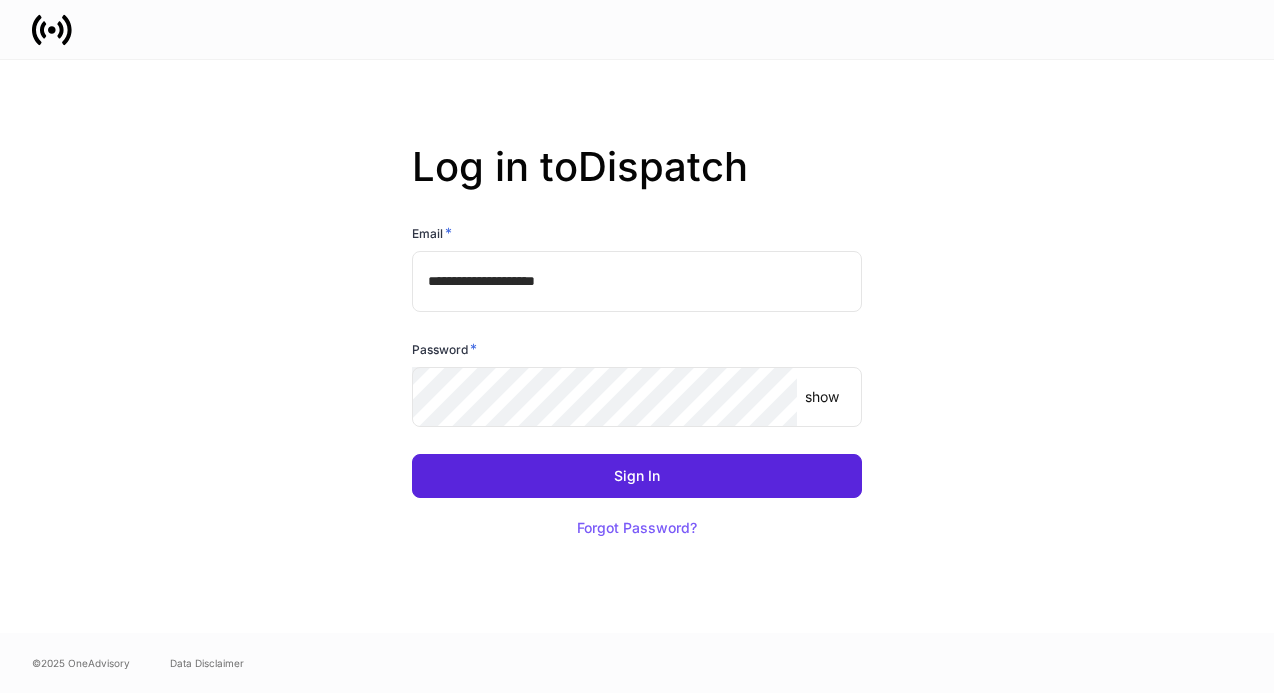 scroll, scrollTop: 0, scrollLeft: 0, axis: both 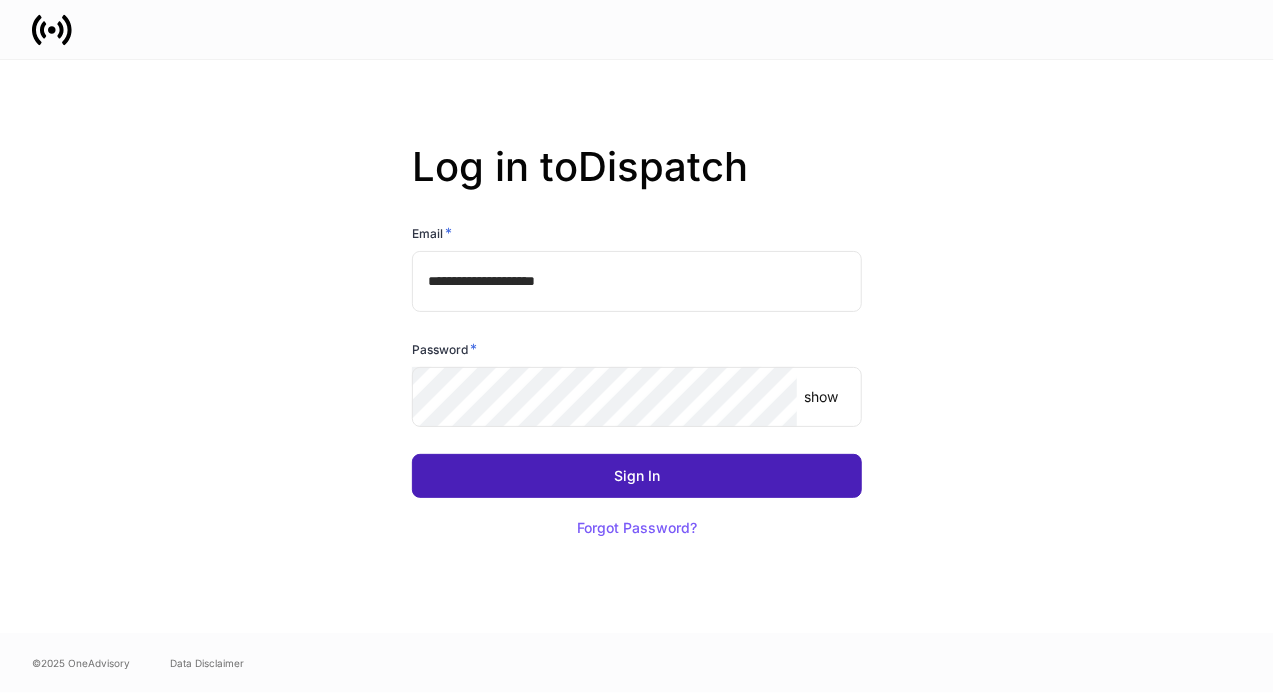 click on "Sign In" at bounding box center [637, 476] 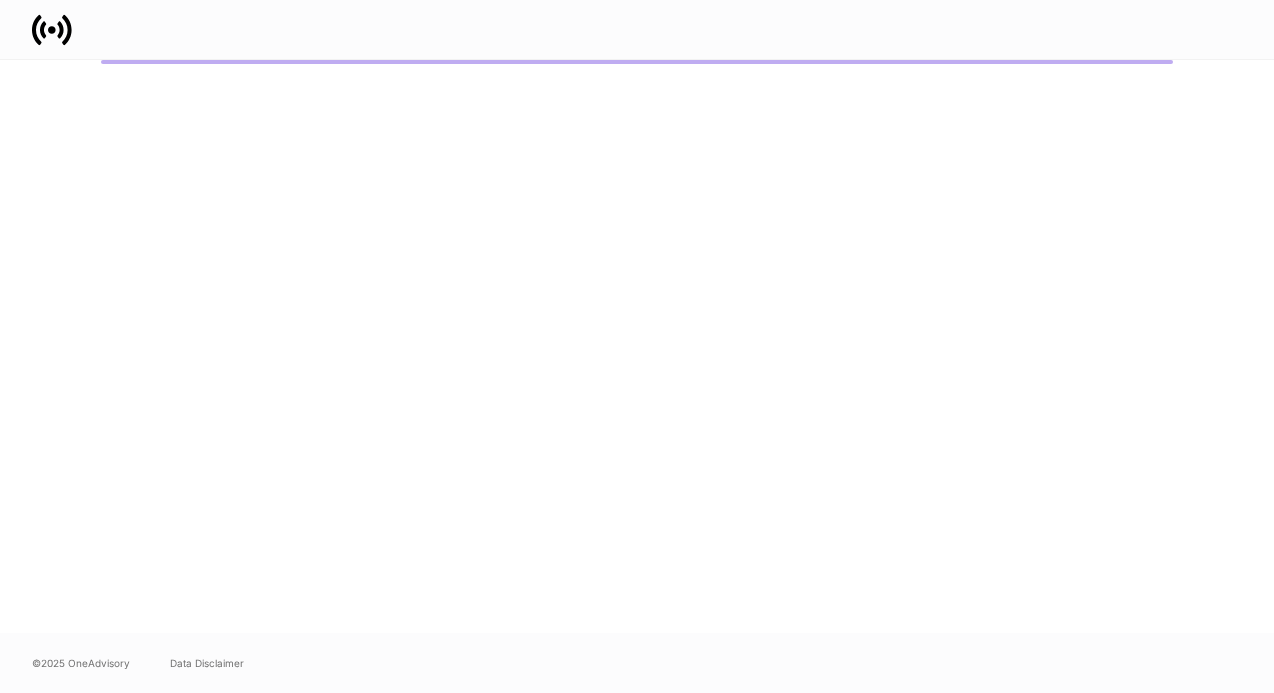 scroll, scrollTop: 0, scrollLeft: 0, axis: both 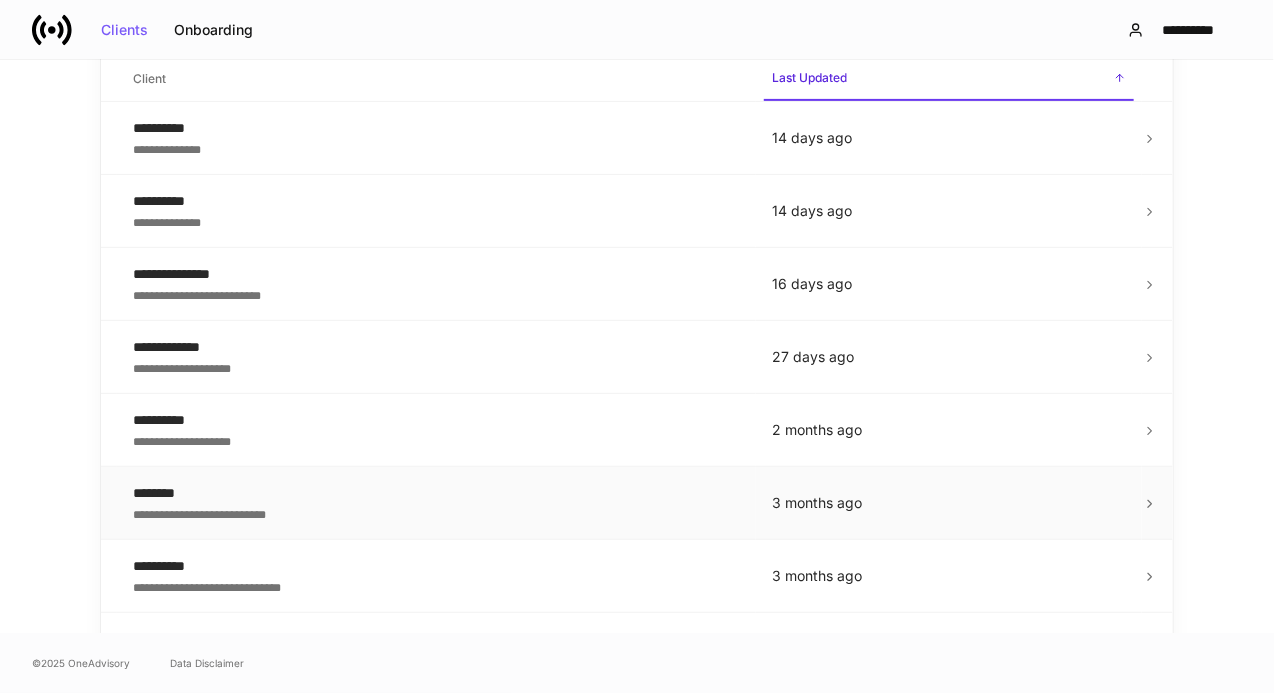 click on "********" at bounding box center [436, 493] 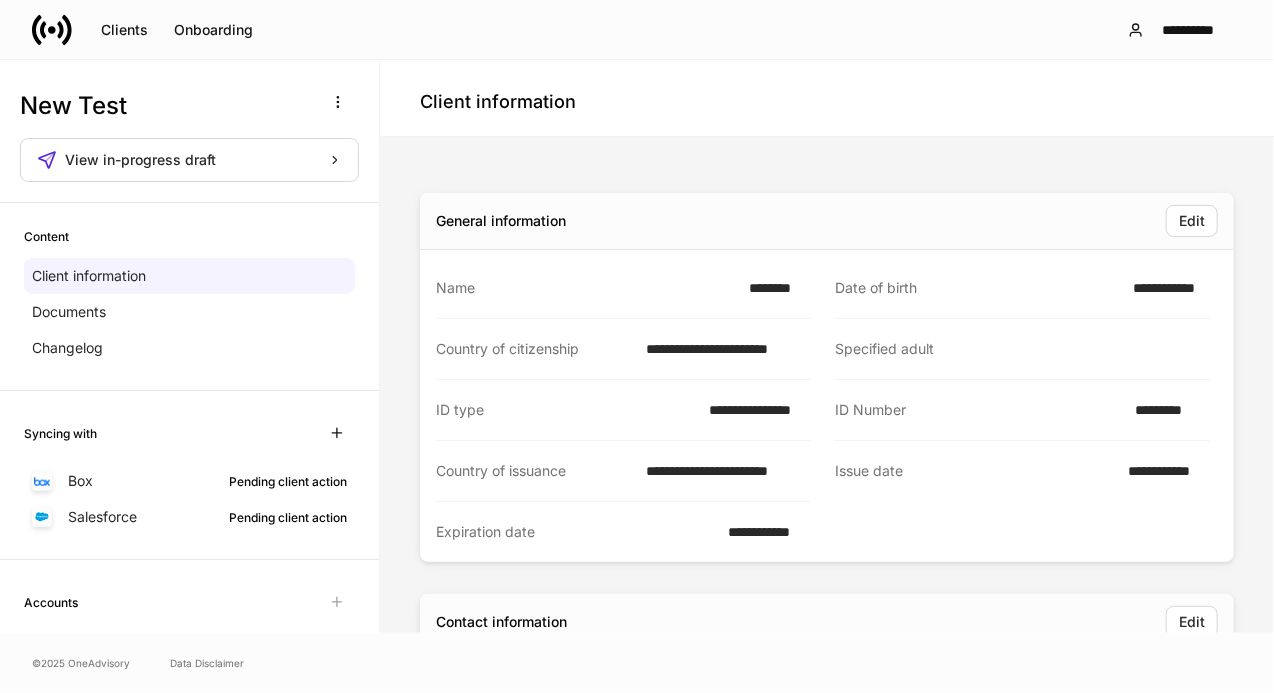 scroll, scrollTop: 0, scrollLeft: 0, axis: both 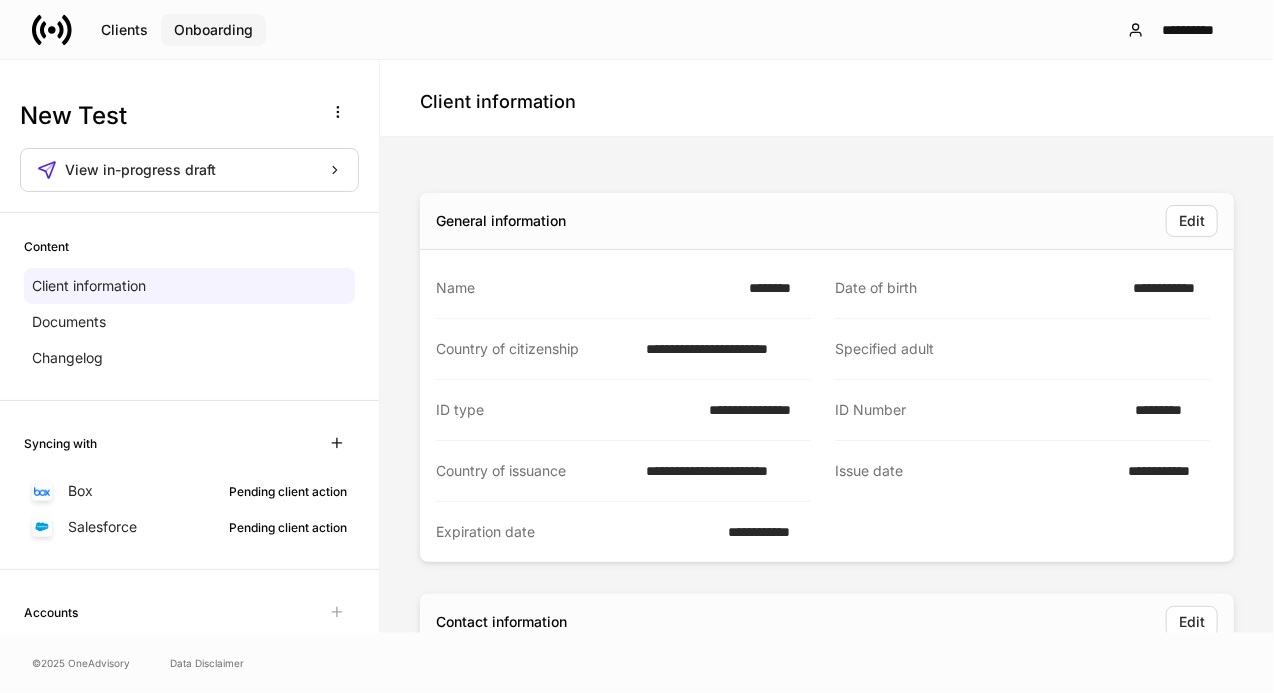 click on "Onboarding" at bounding box center (213, 30) 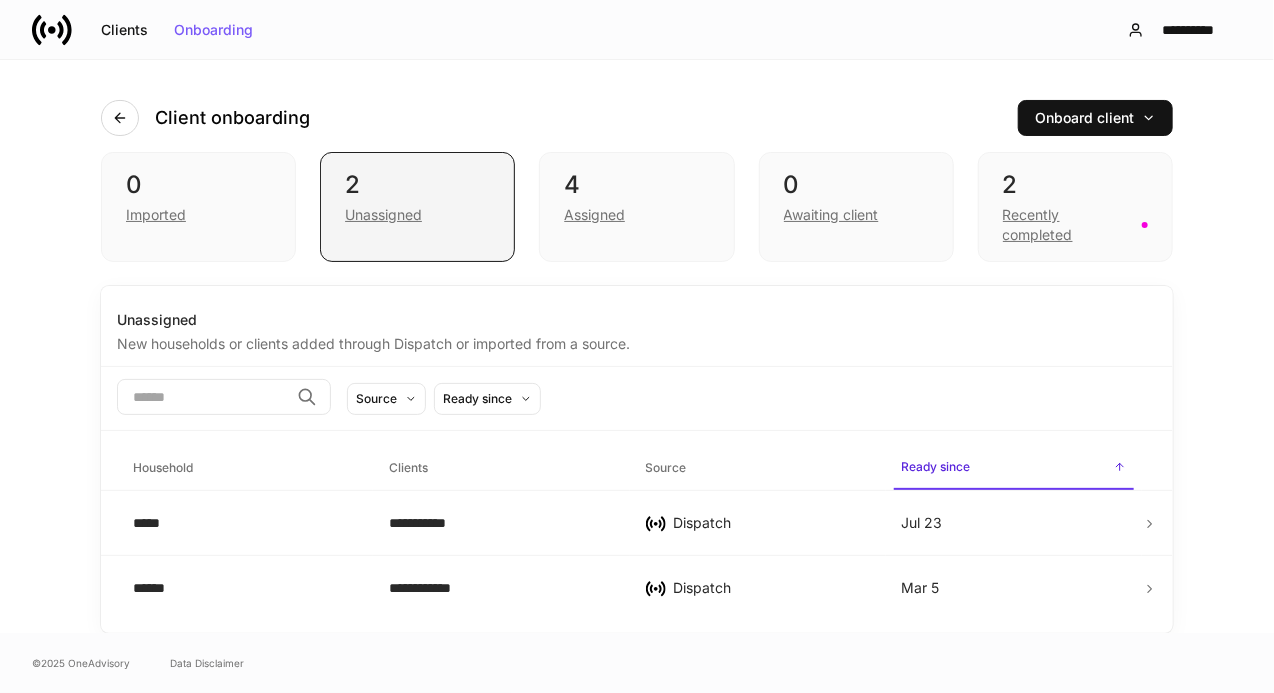 click on "Unassigned" at bounding box center [383, 215] 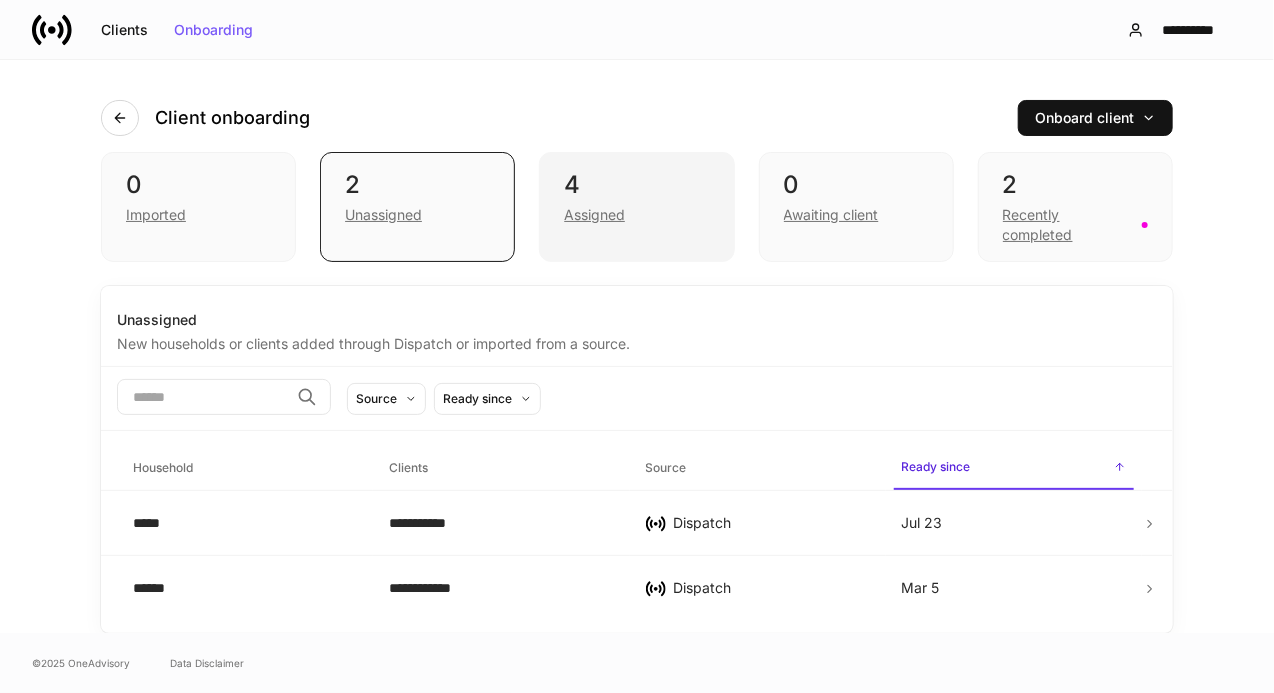 click on "Assigned" at bounding box center [594, 215] 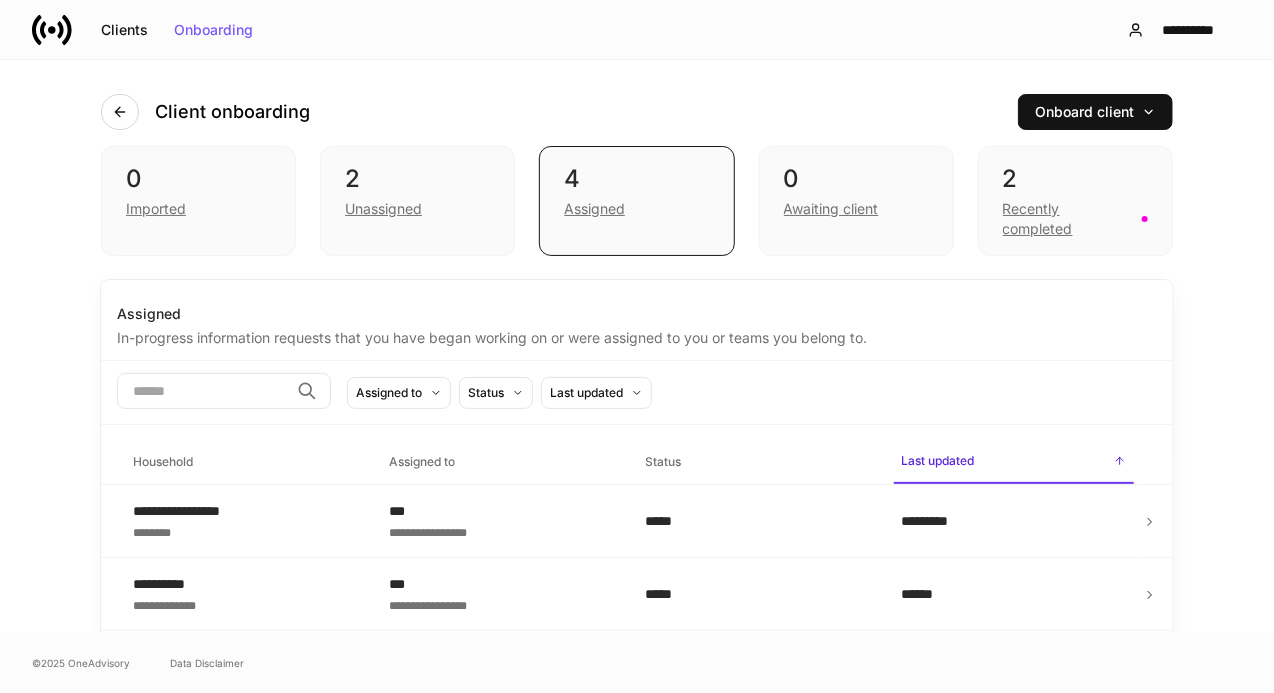 scroll, scrollTop: 0, scrollLeft: 0, axis: both 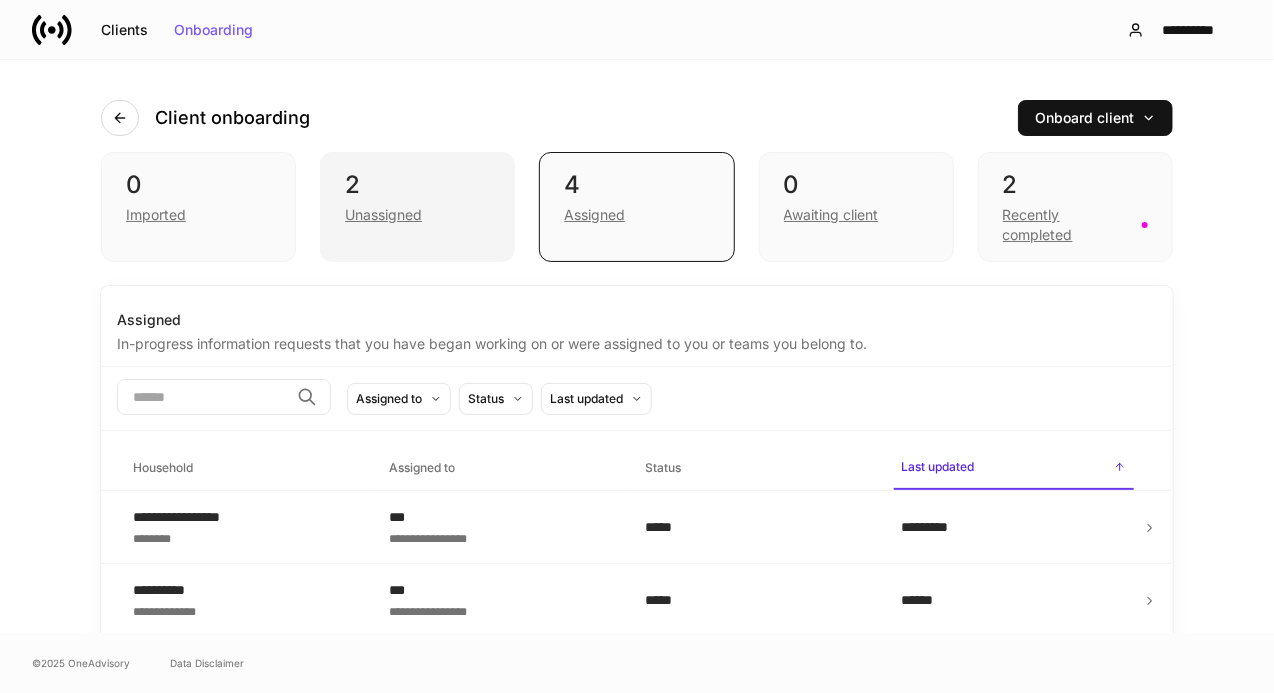 click on "Unassigned" at bounding box center (383, 215) 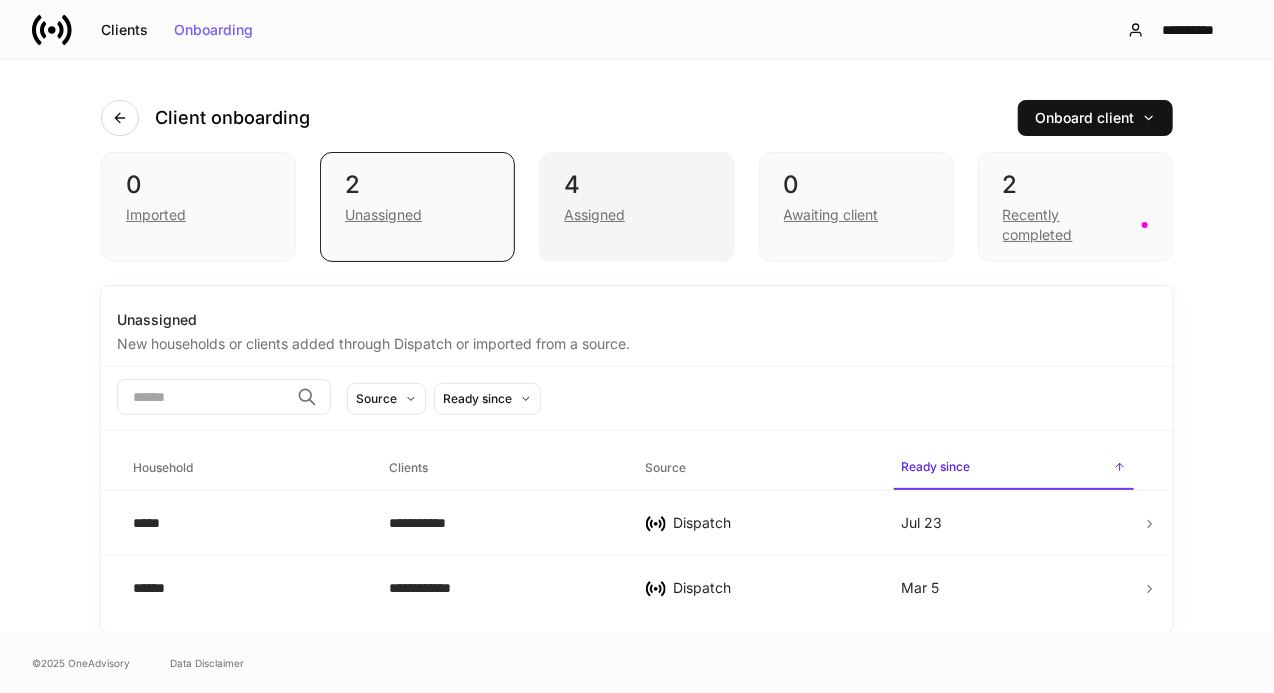 click on "Assigned" at bounding box center [636, 213] 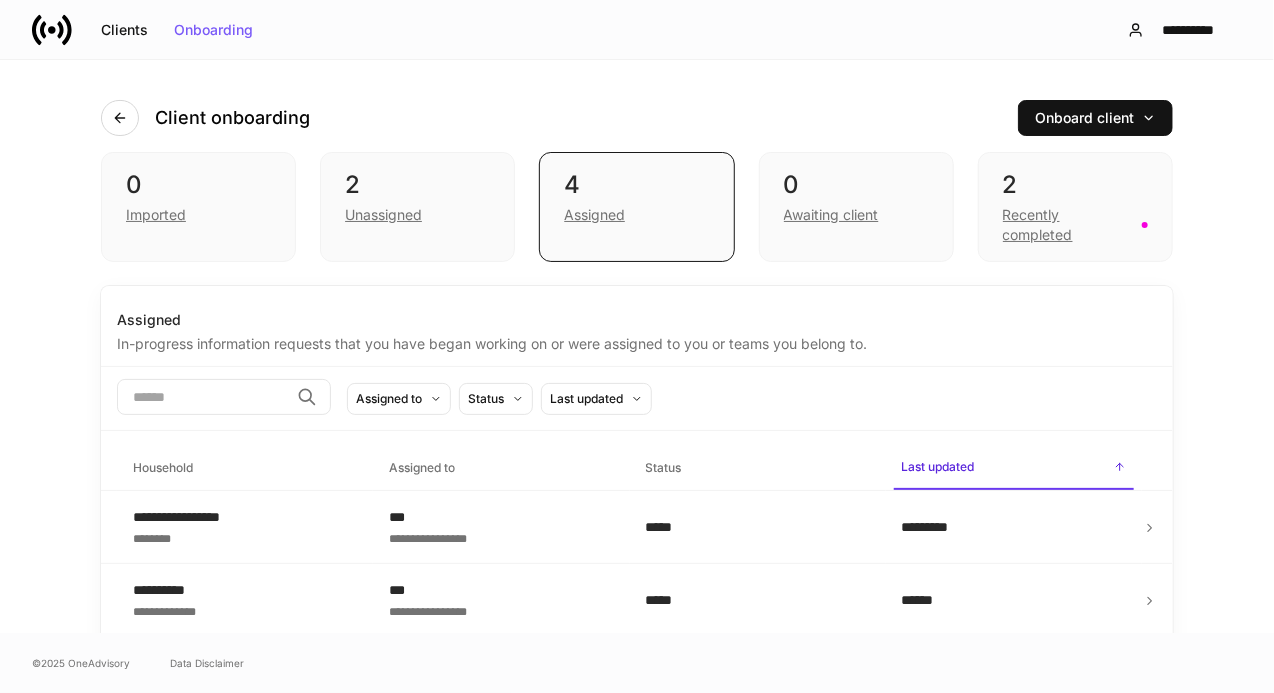 scroll, scrollTop: 148, scrollLeft: 0, axis: vertical 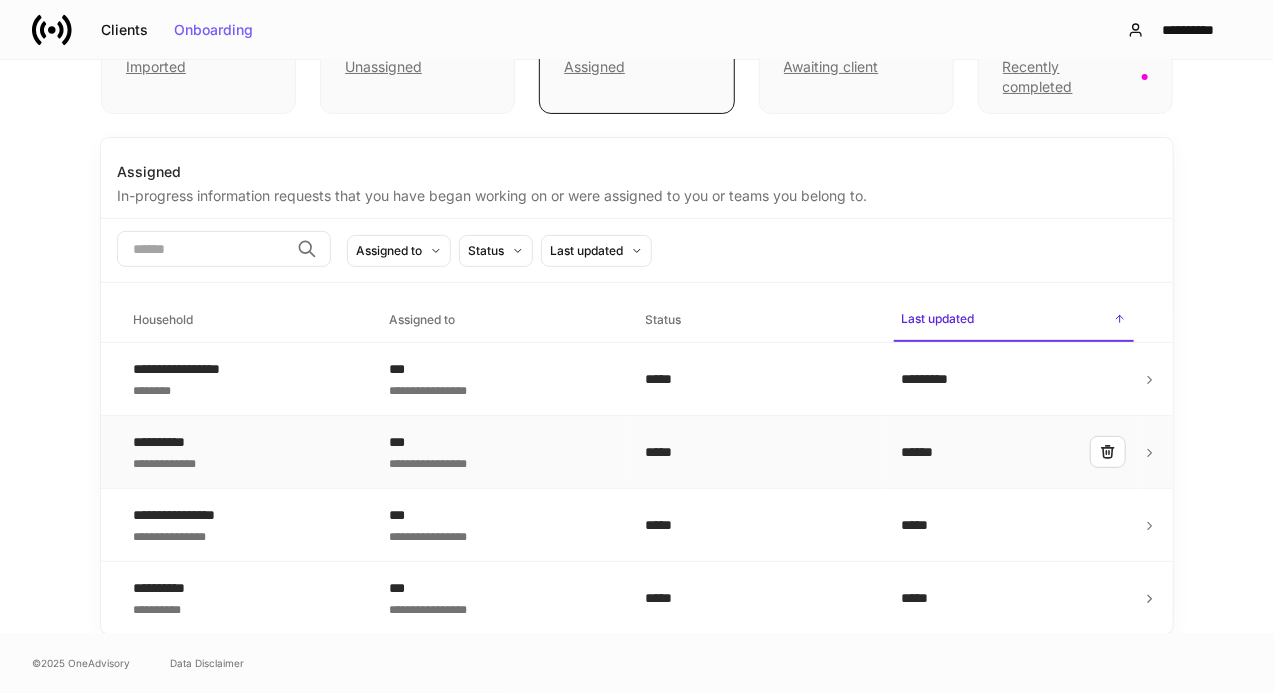 click on "**********" at bounding box center (171, 462) 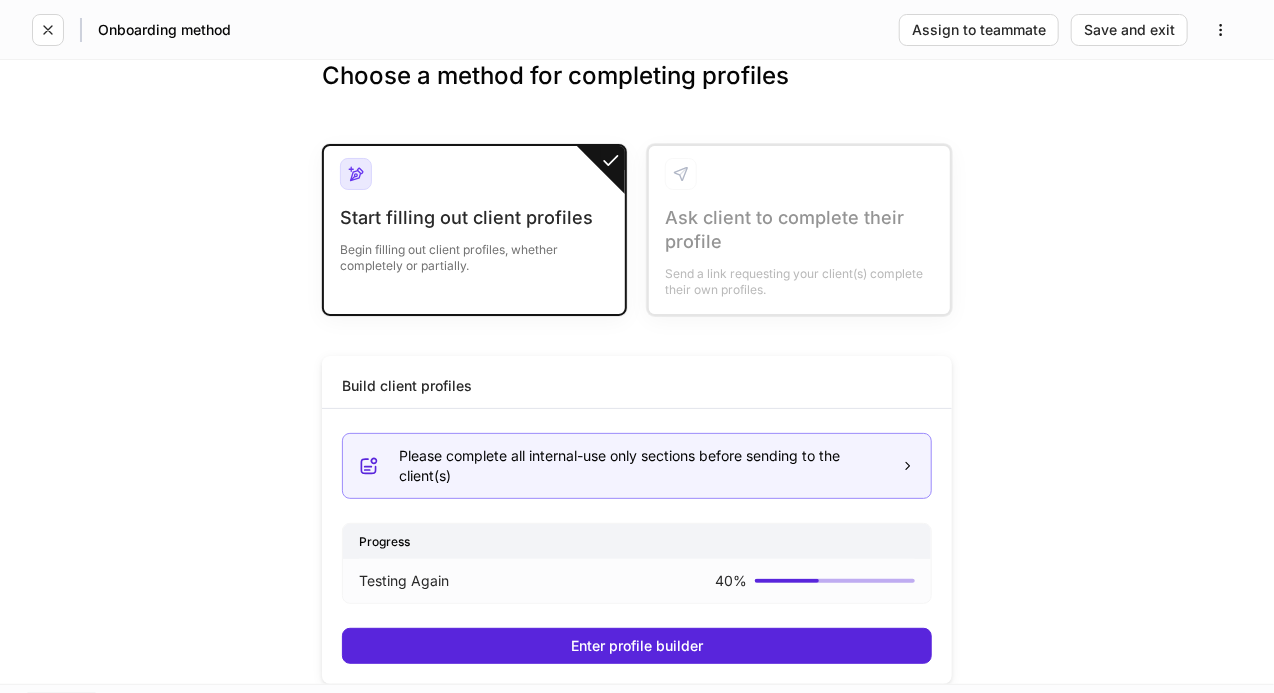 scroll, scrollTop: 50, scrollLeft: 0, axis: vertical 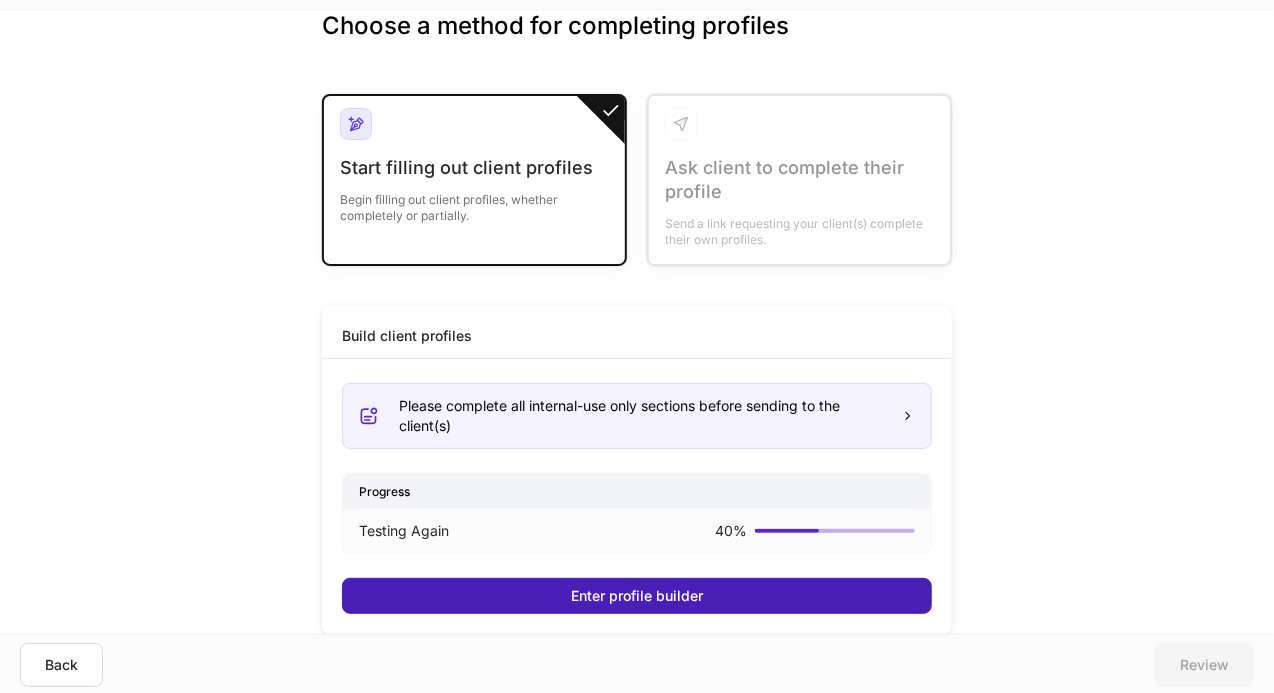 click on "Enter profile builder" at bounding box center [637, 596] 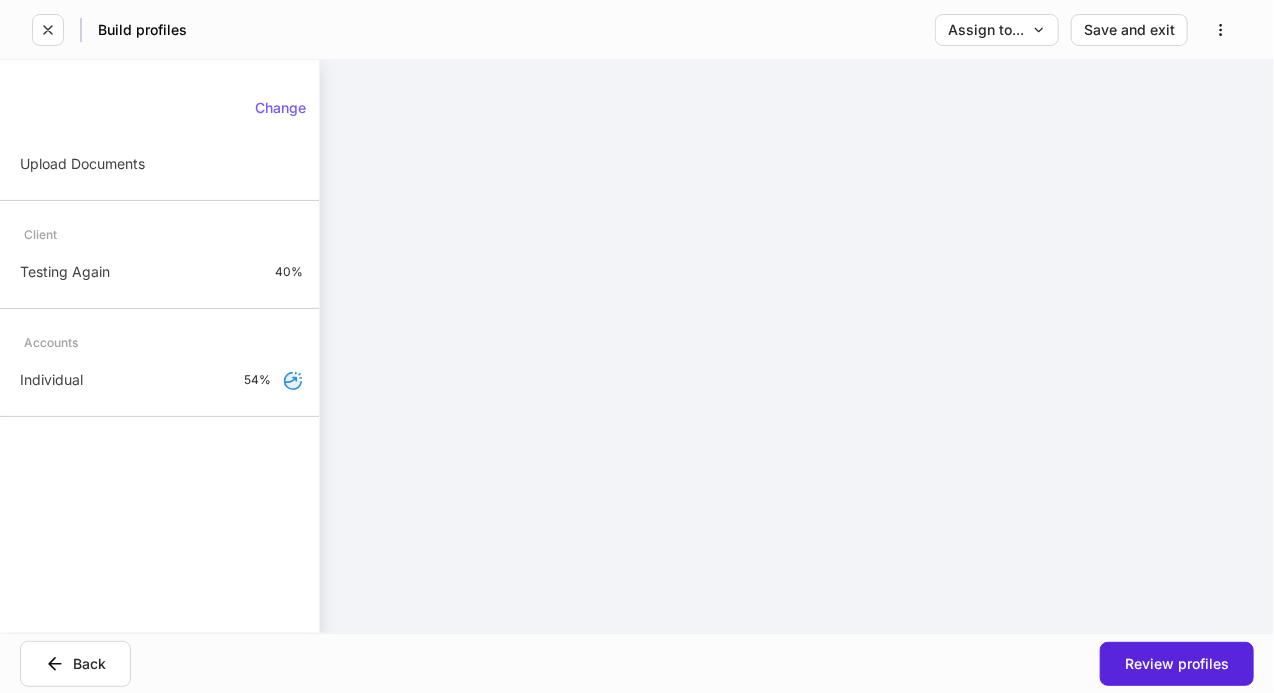 scroll, scrollTop: 0, scrollLeft: 0, axis: both 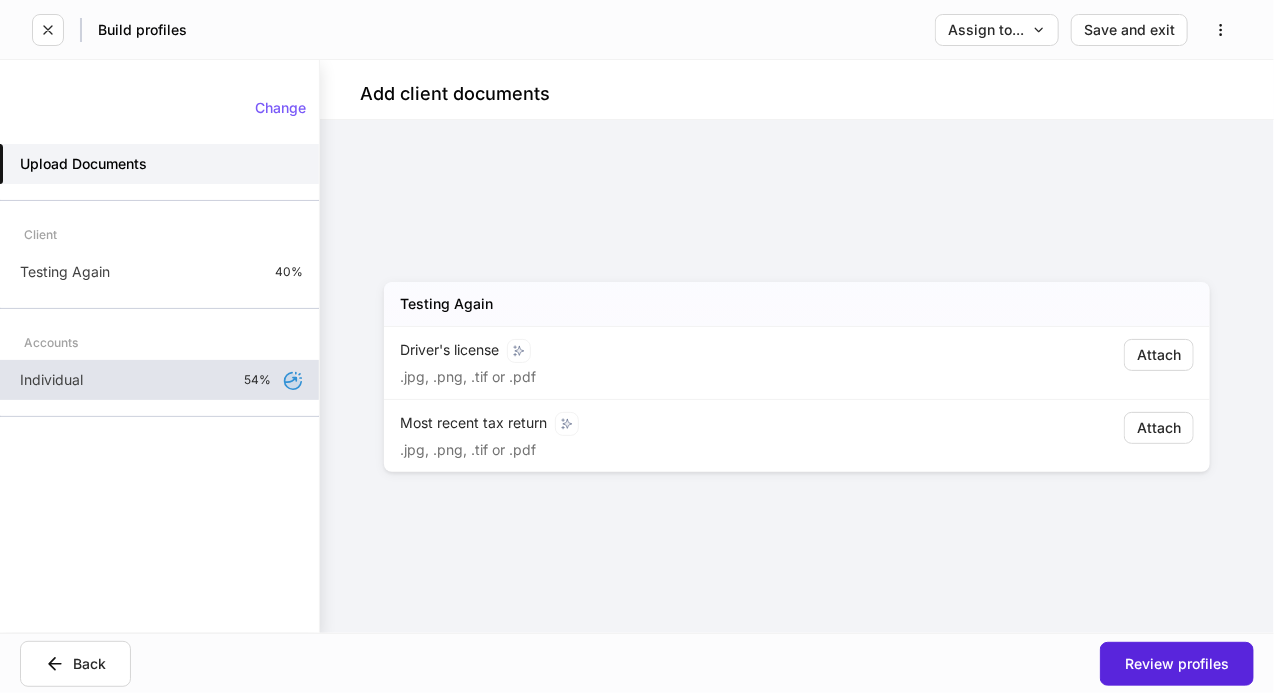 click on "Individual 54%" at bounding box center (159, 380) 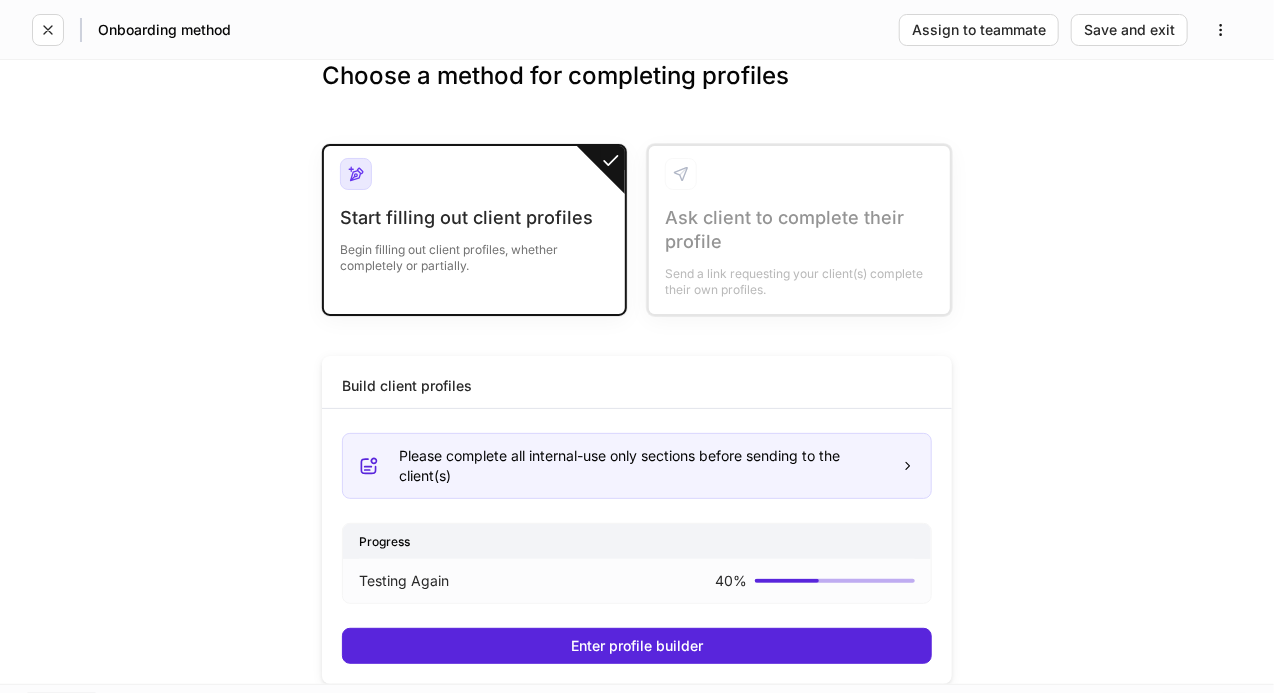 scroll, scrollTop: 6, scrollLeft: 0, axis: vertical 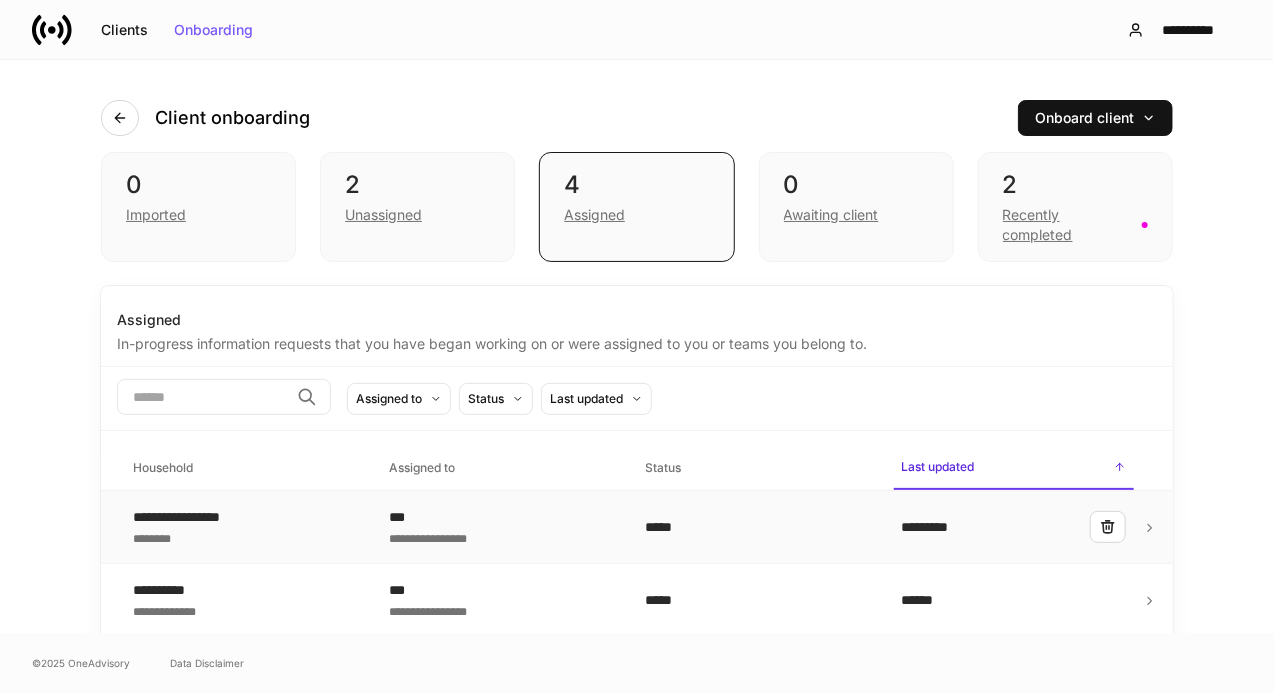 click on "**********" at bounding box center [190, 517] 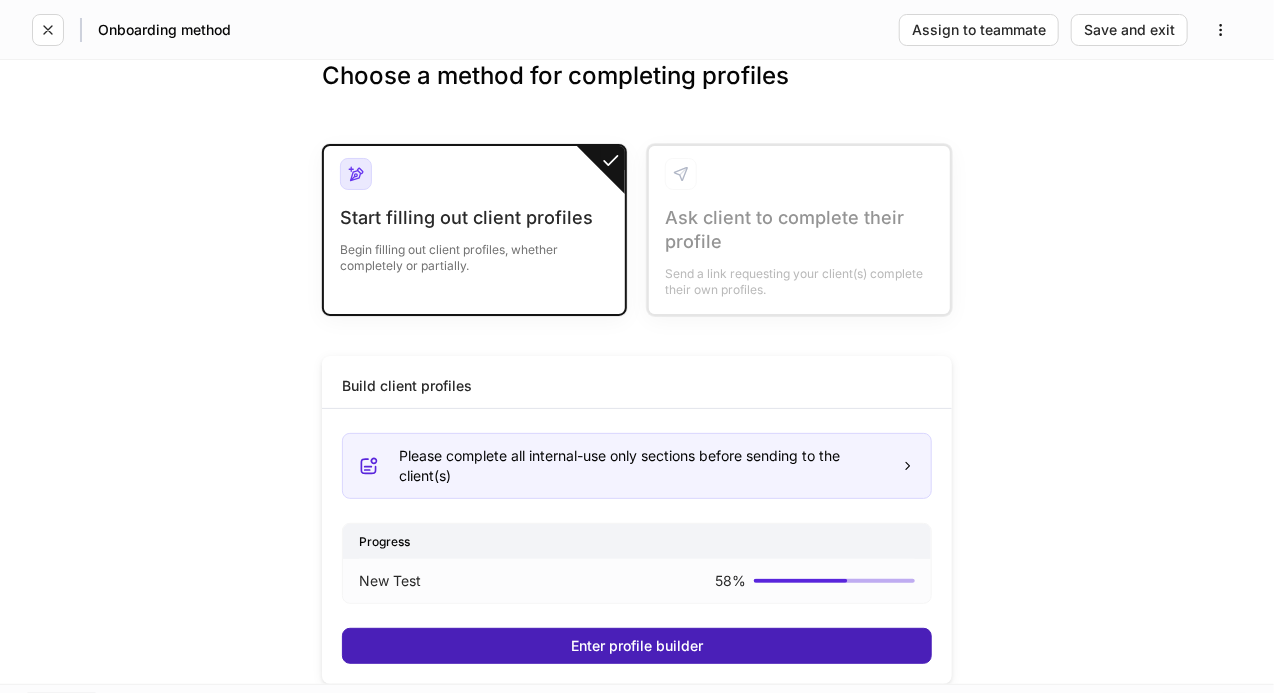 click on "Enter profile builder" at bounding box center (637, 646) 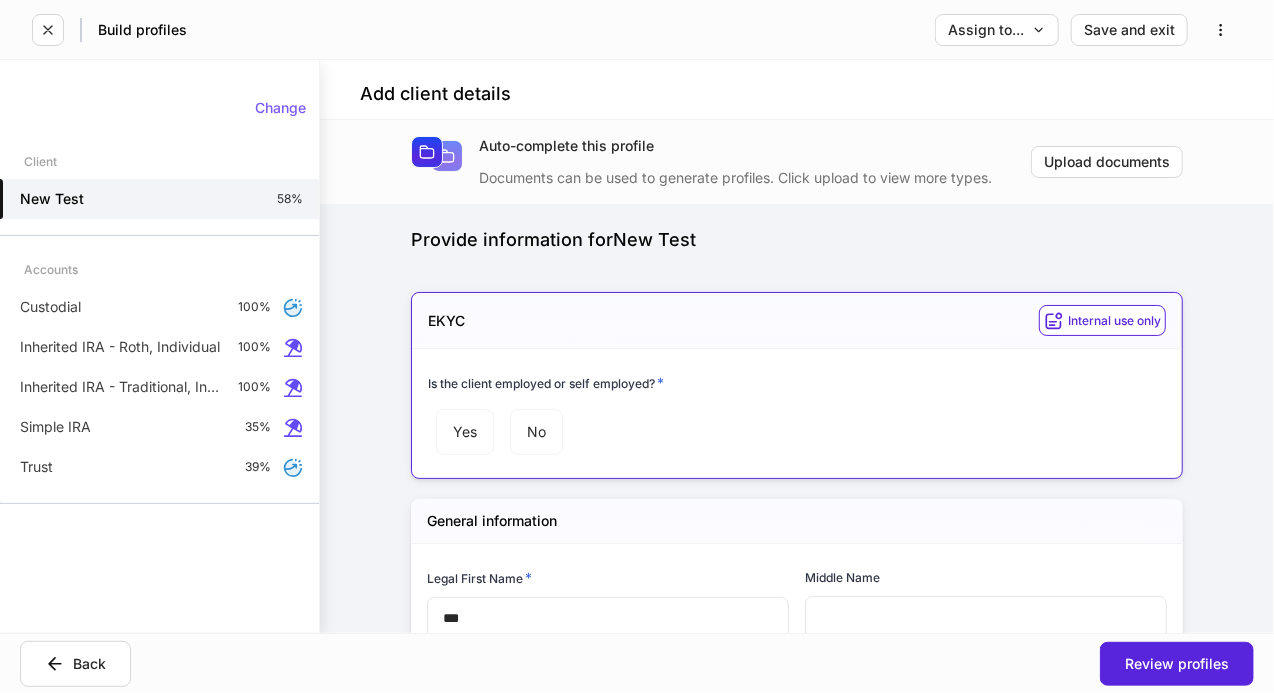 type on "**********" 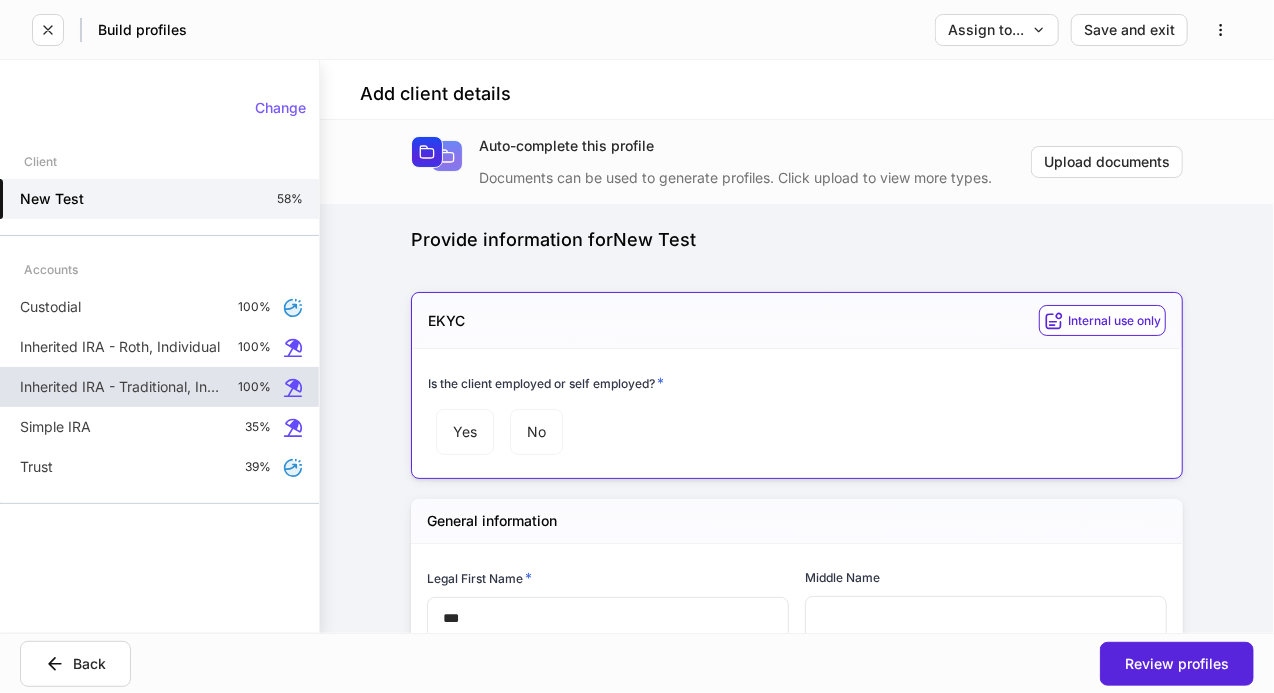 click on "Inherited IRA - Traditional, Individual" at bounding box center [121, 387] 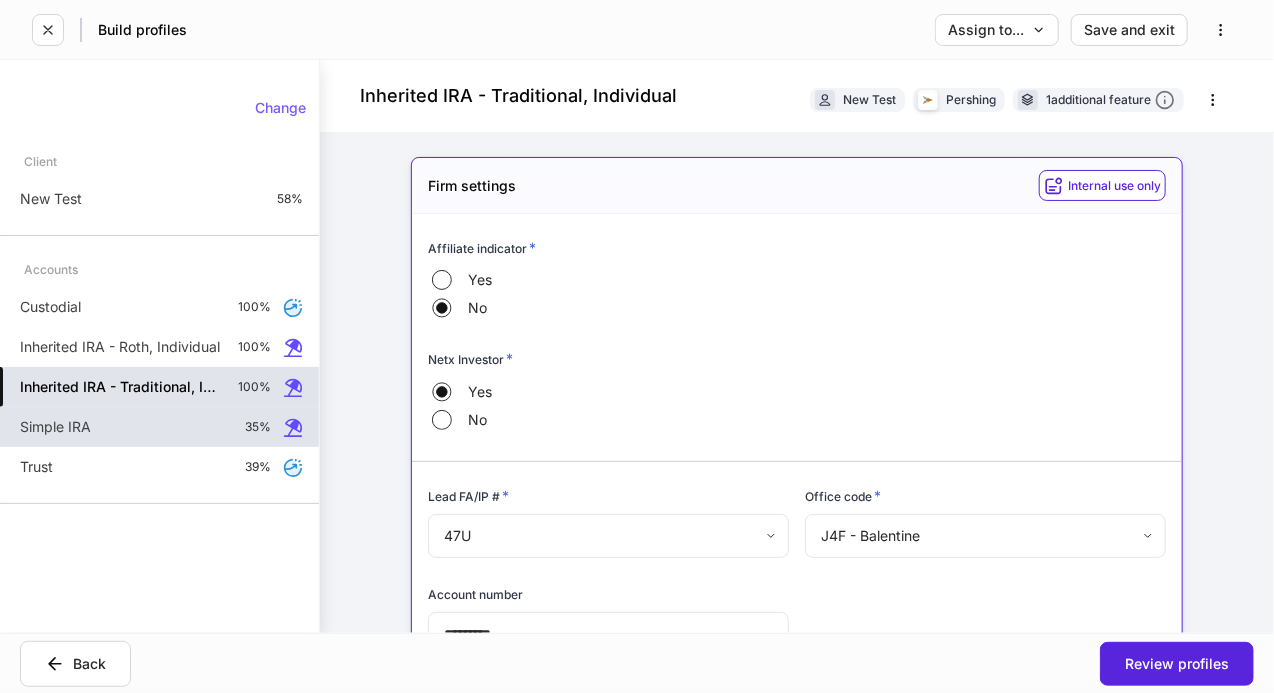 click on "Simple IRA 35%" at bounding box center [159, 427] 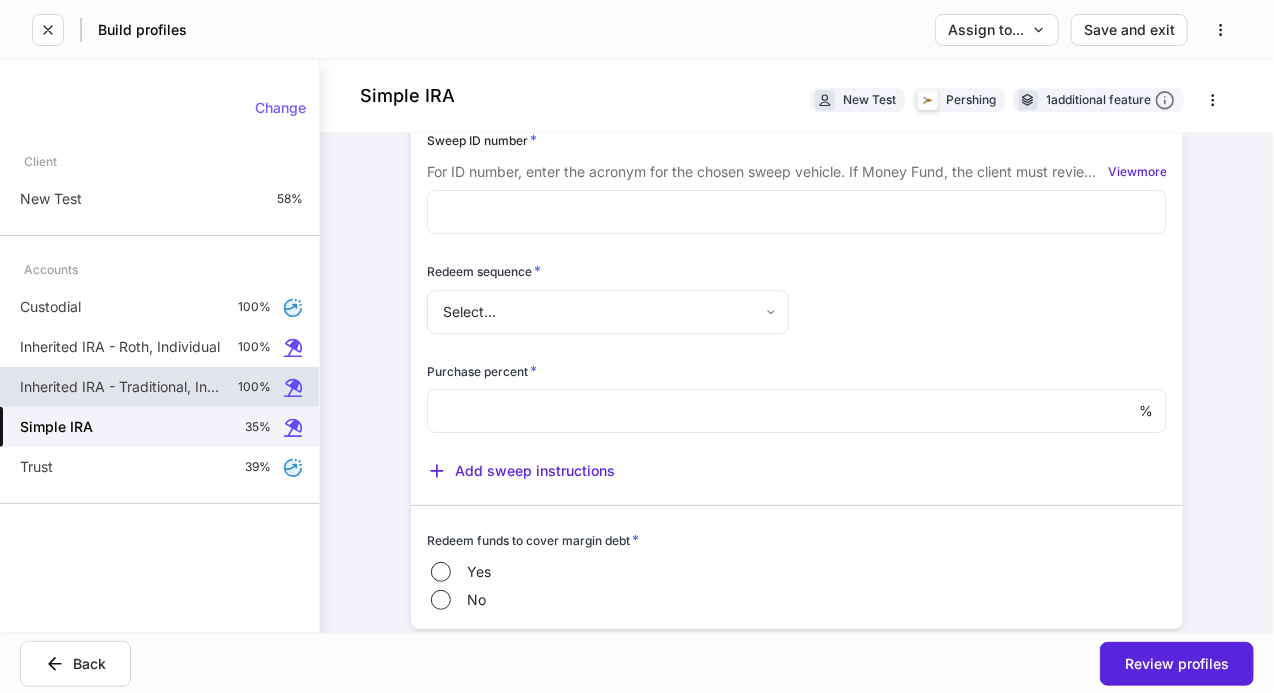 scroll, scrollTop: 1838, scrollLeft: 0, axis: vertical 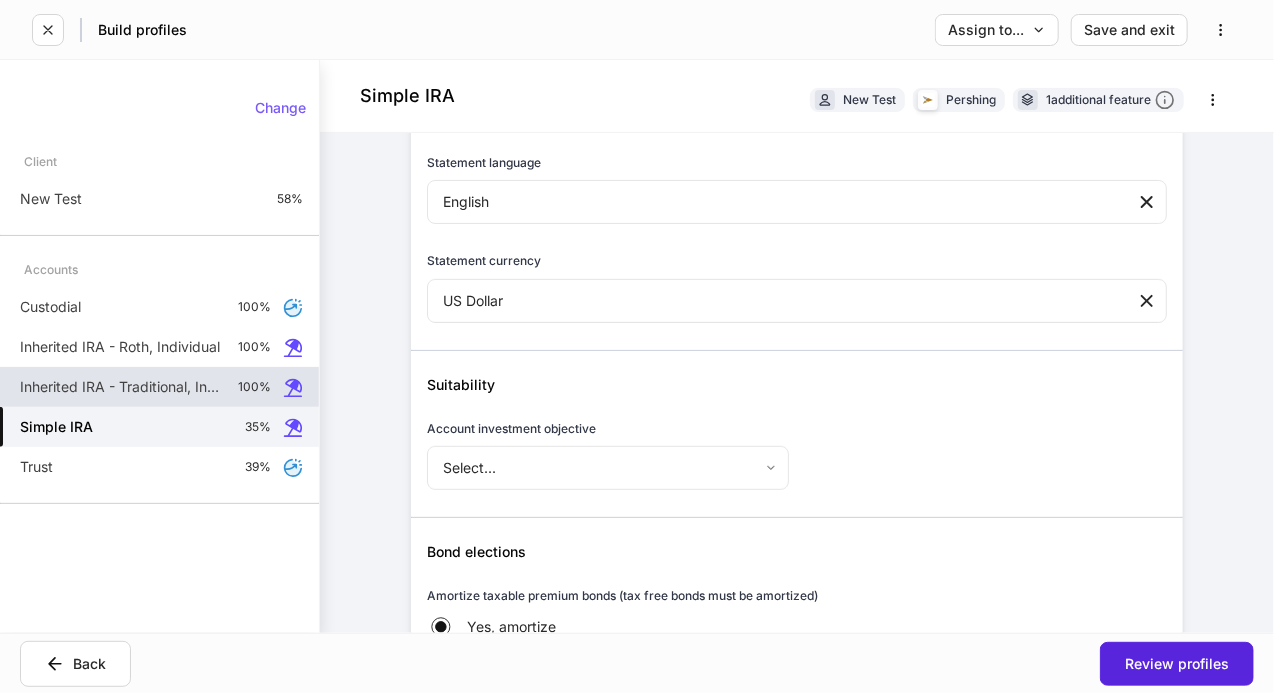 click on "Back" at bounding box center [328, 664] 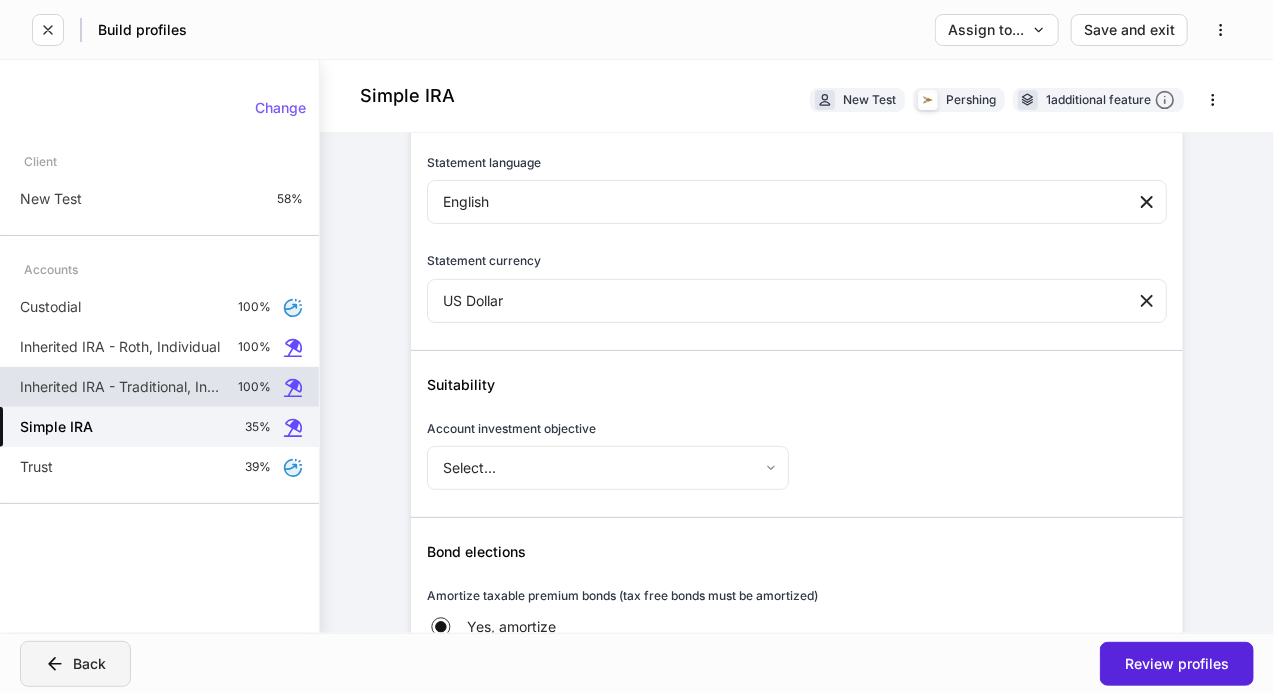 click on "Back" at bounding box center (75, 664) 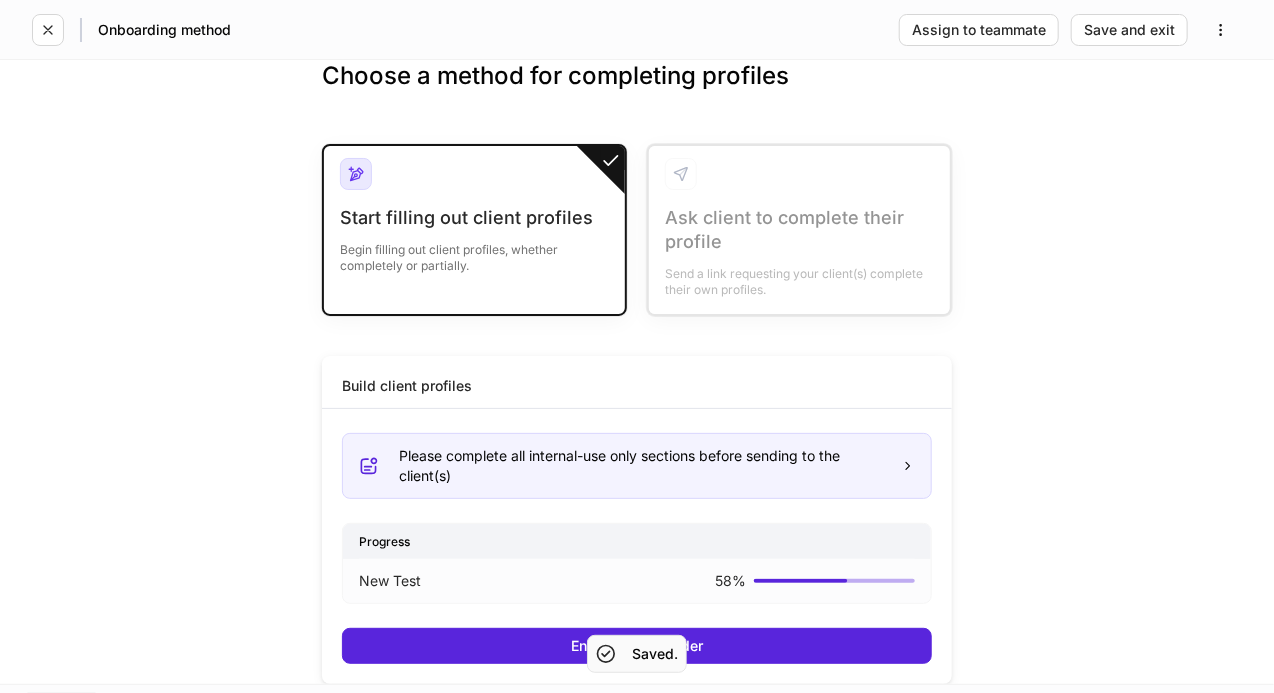 scroll, scrollTop: 50, scrollLeft: 0, axis: vertical 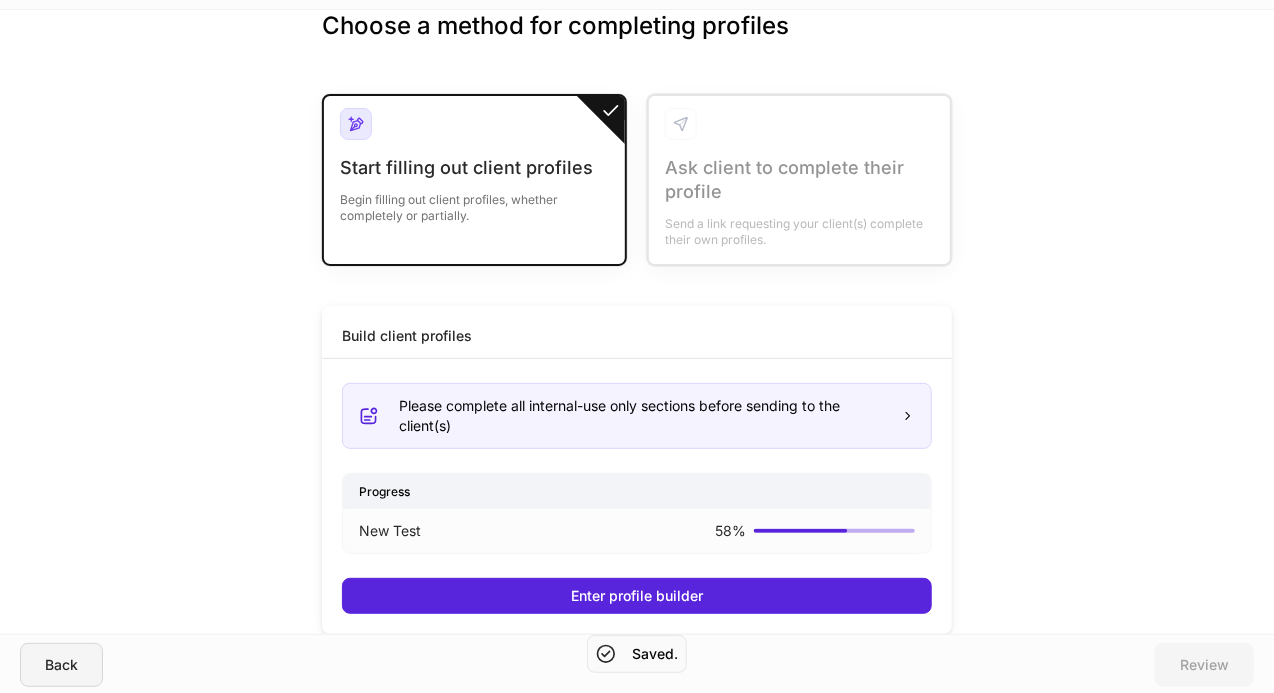 click on "Back" at bounding box center (61, 665) 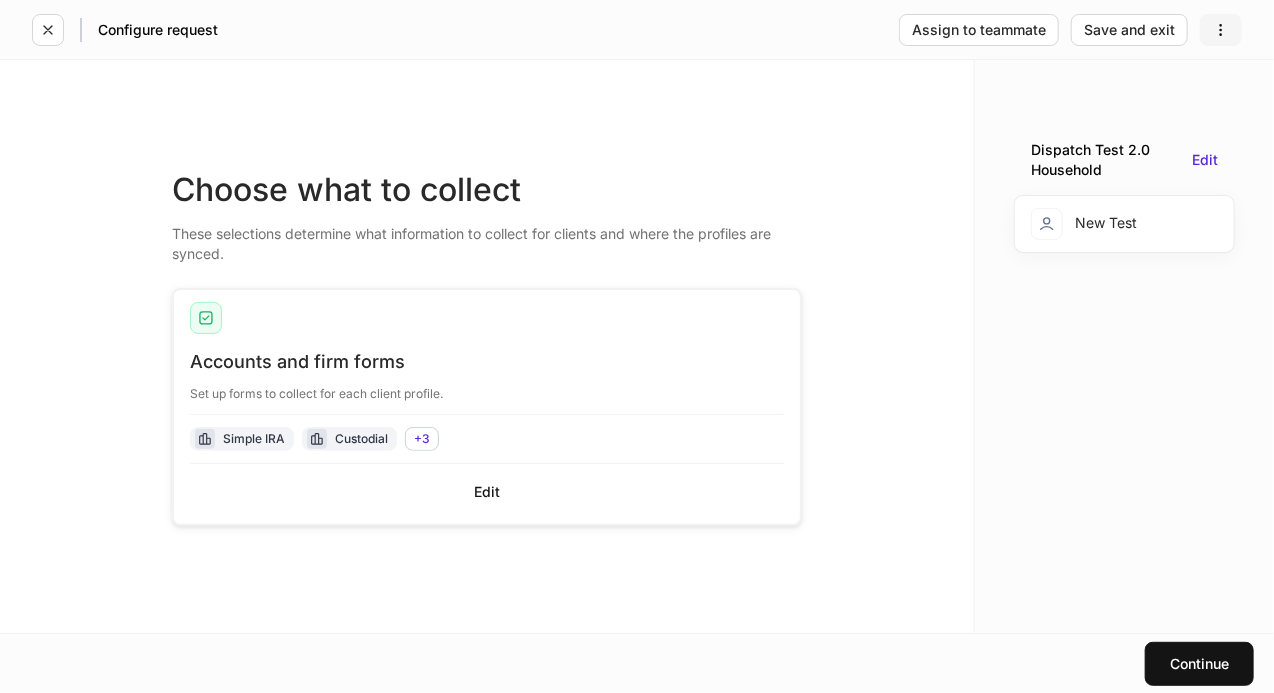 click 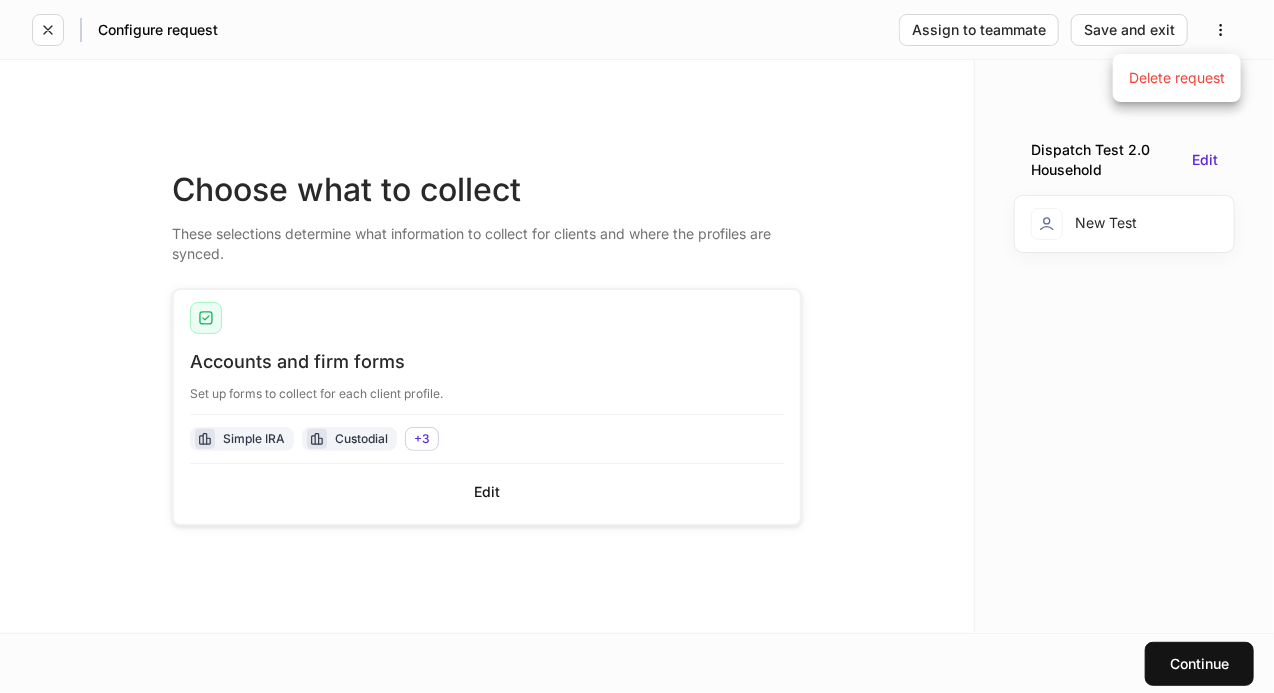 click at bounding box center (637, 346) 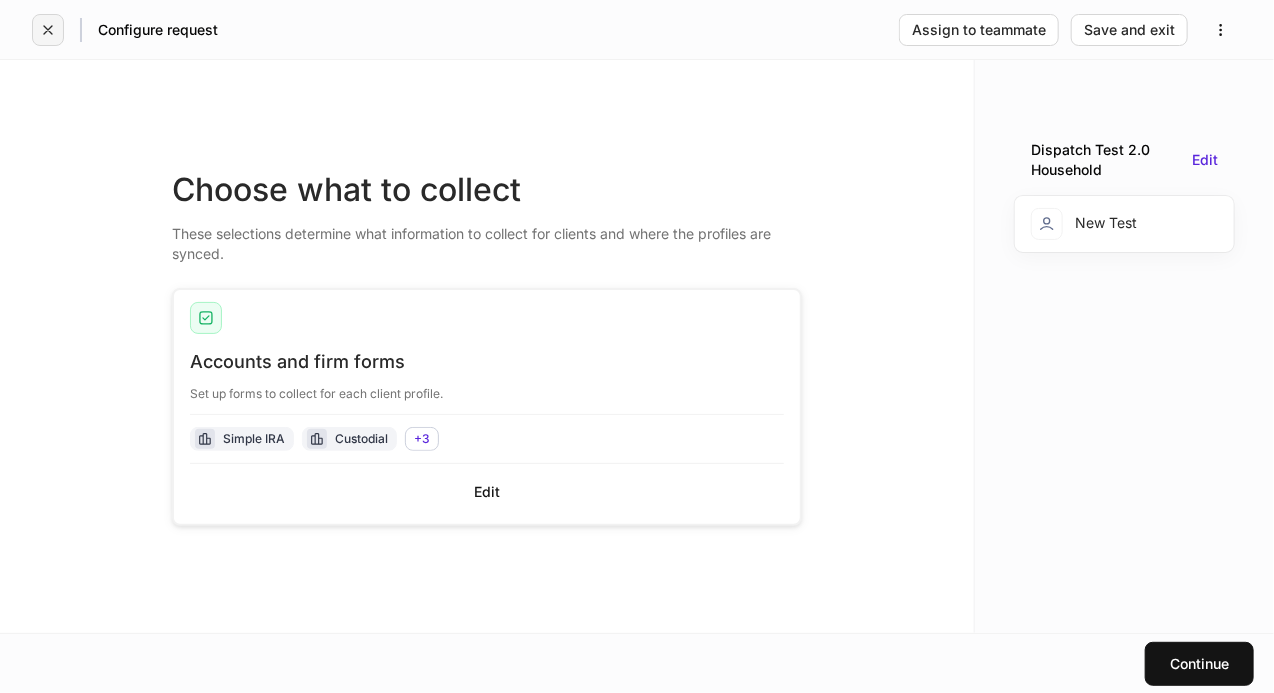 click 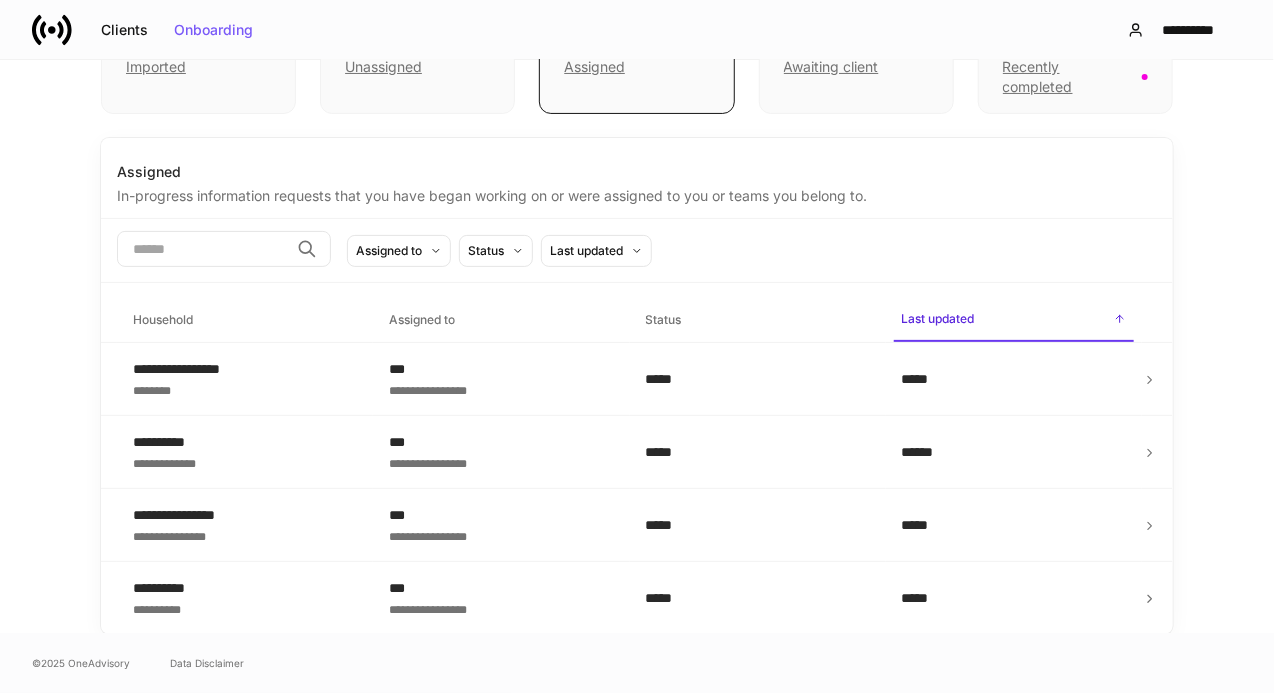 scroll, scrollTop: 0, scrollLeft: 0, axis: both 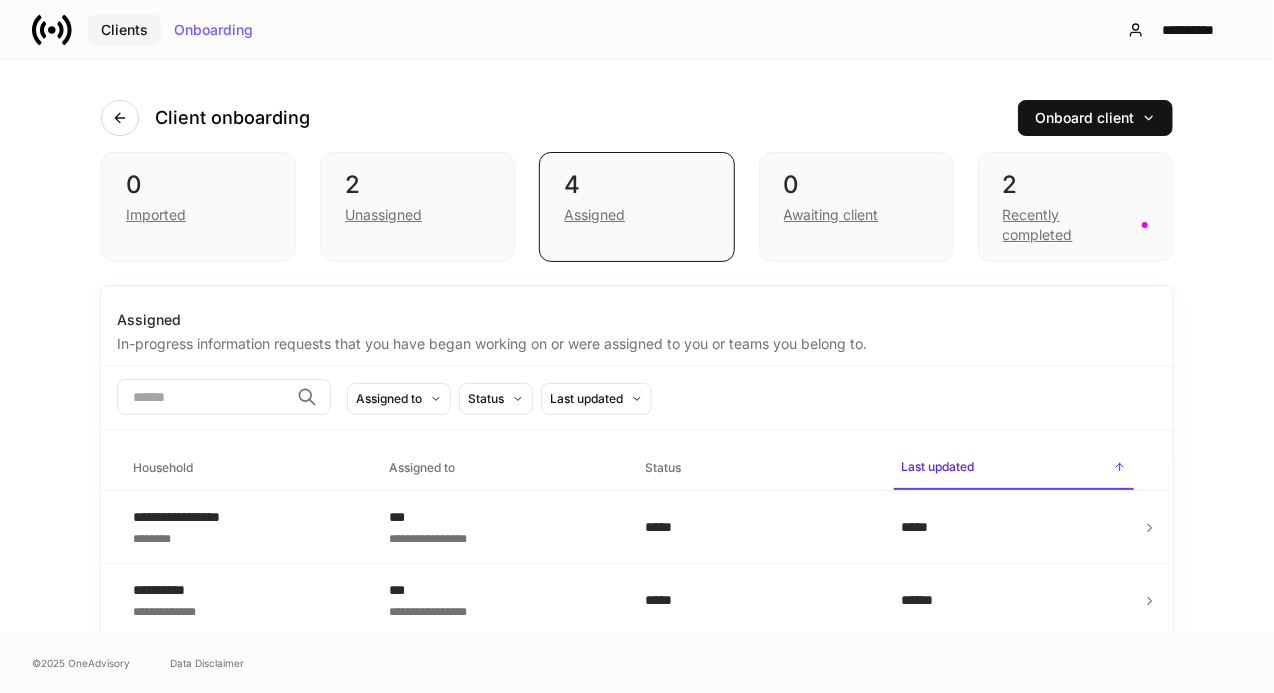 click on "Clients" at bounding box center [124, 30] 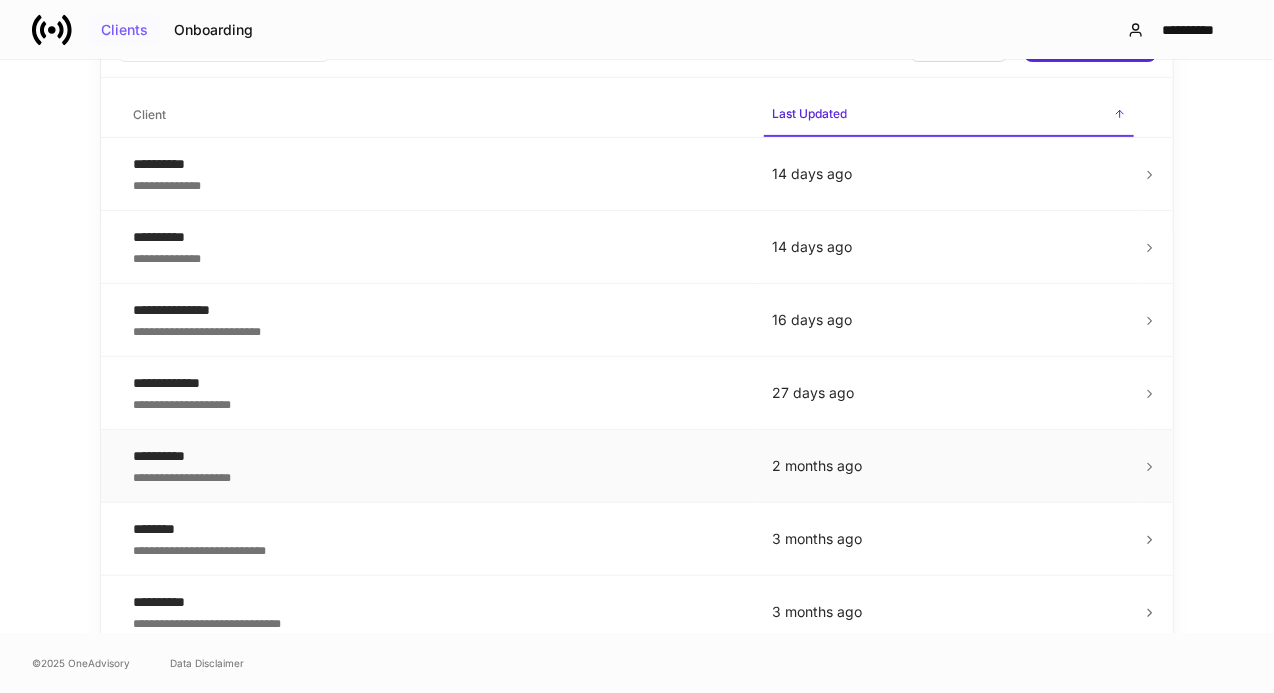 scroll, scrollTop: 300, scrollLeft: 0, axis: vertical 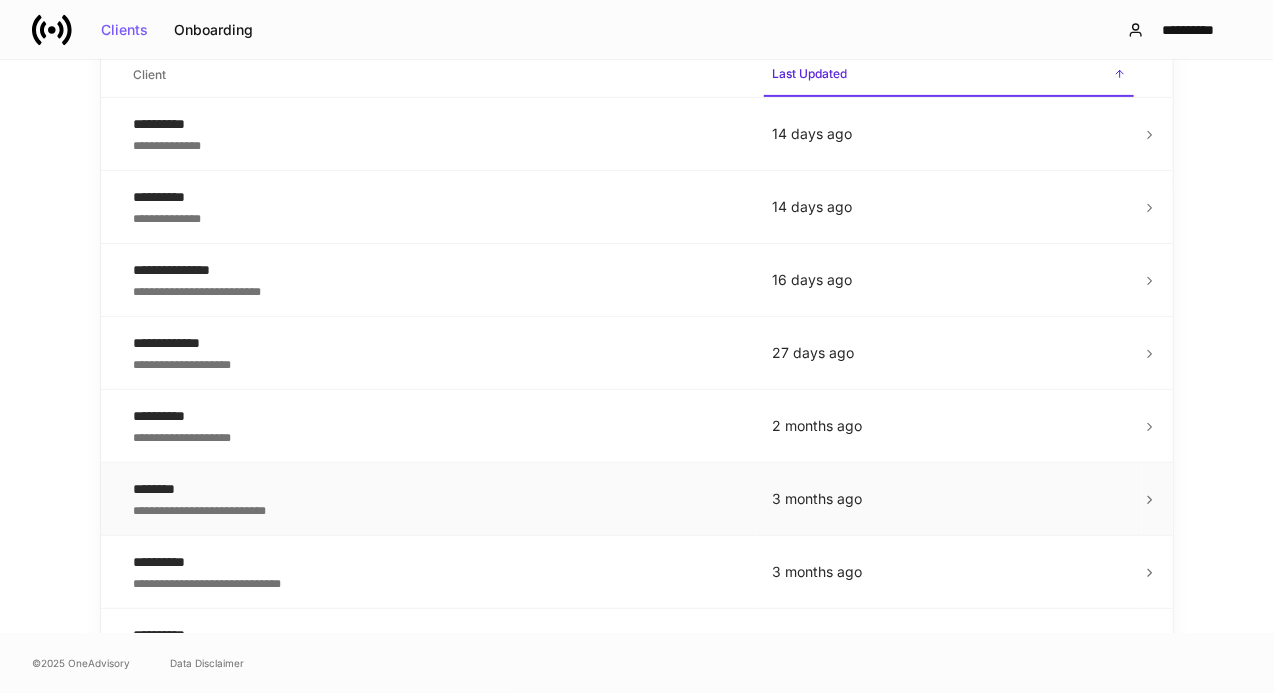 click on "**********" at bounding box center (436, 499) 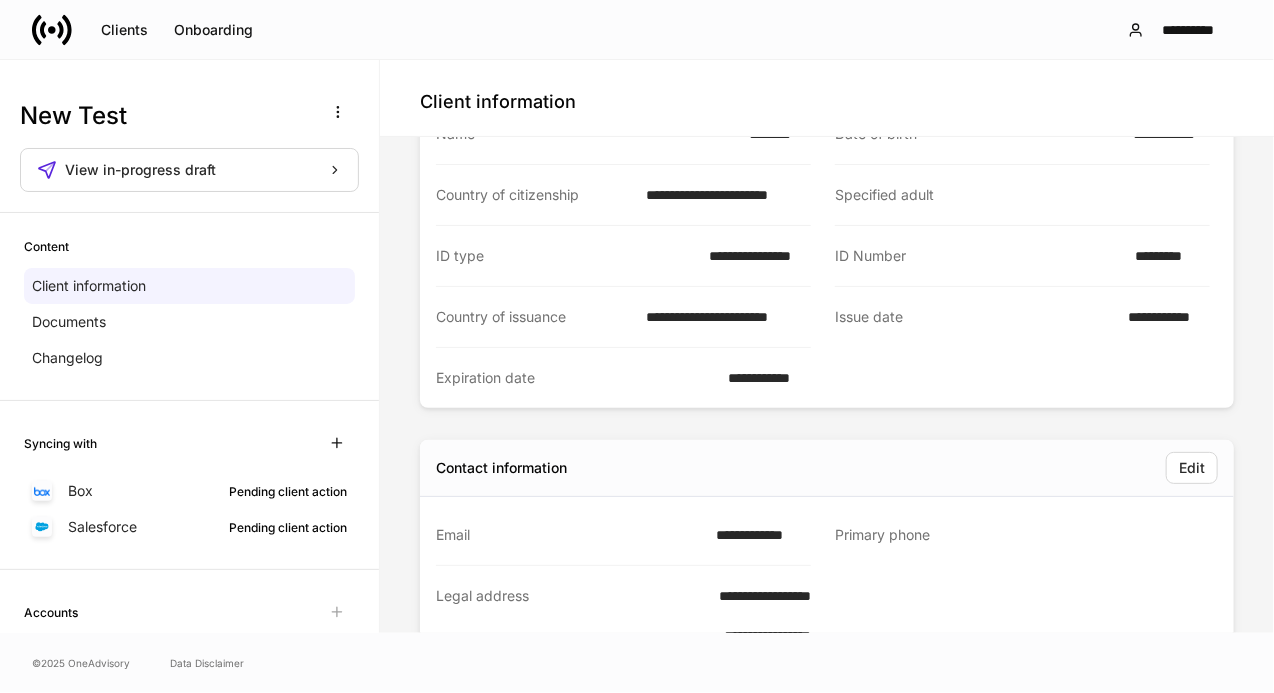 scroll, scrollTop: 0, scrollLeft: 0, axis: both 